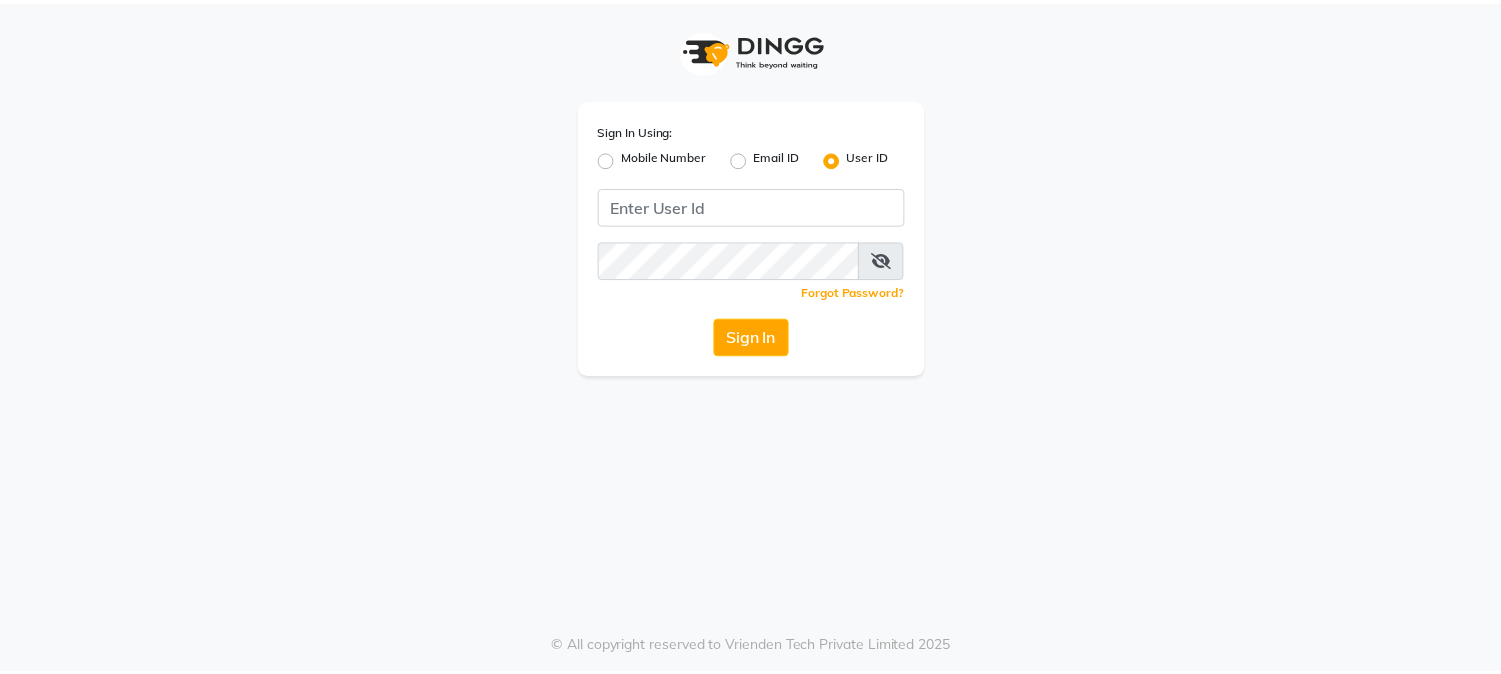 scroll, scrollTop: 0, scrollLeft: 0, axis: both 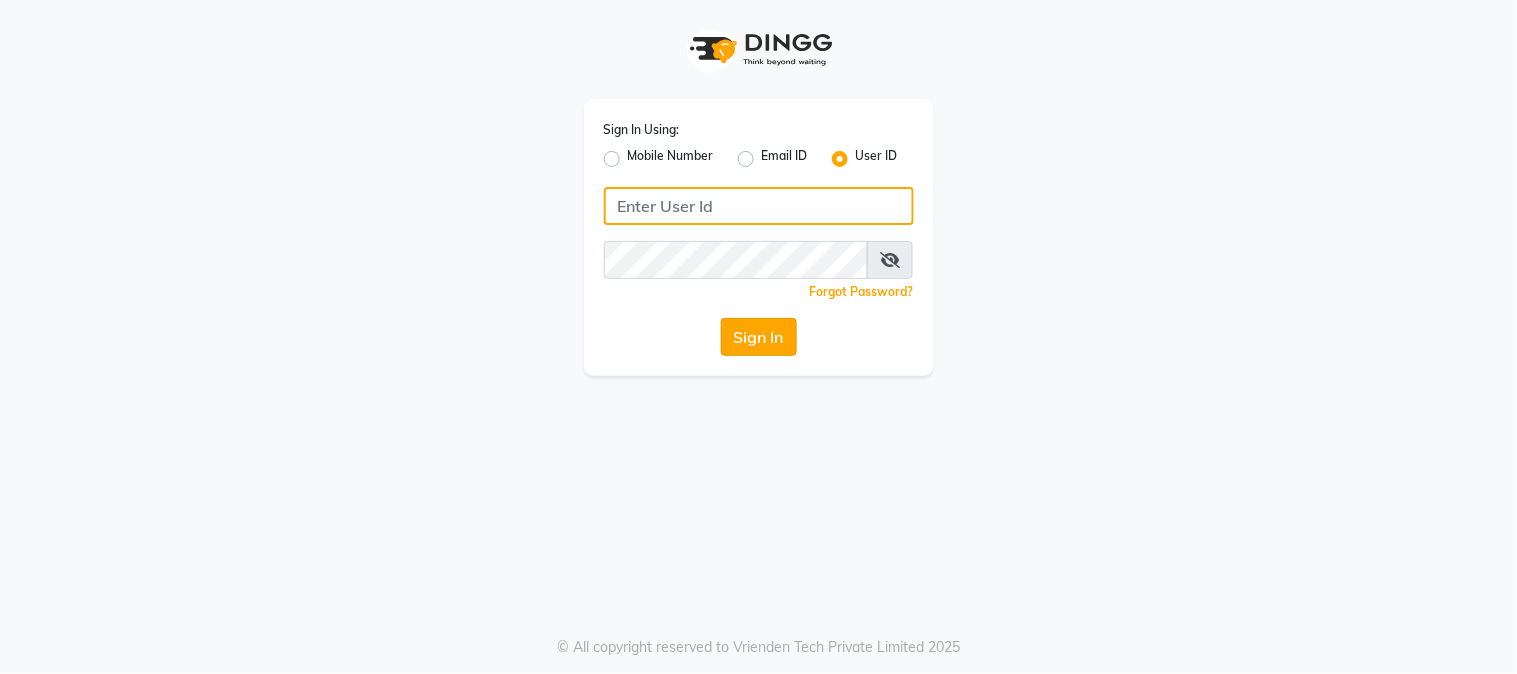 type on "[ID]" 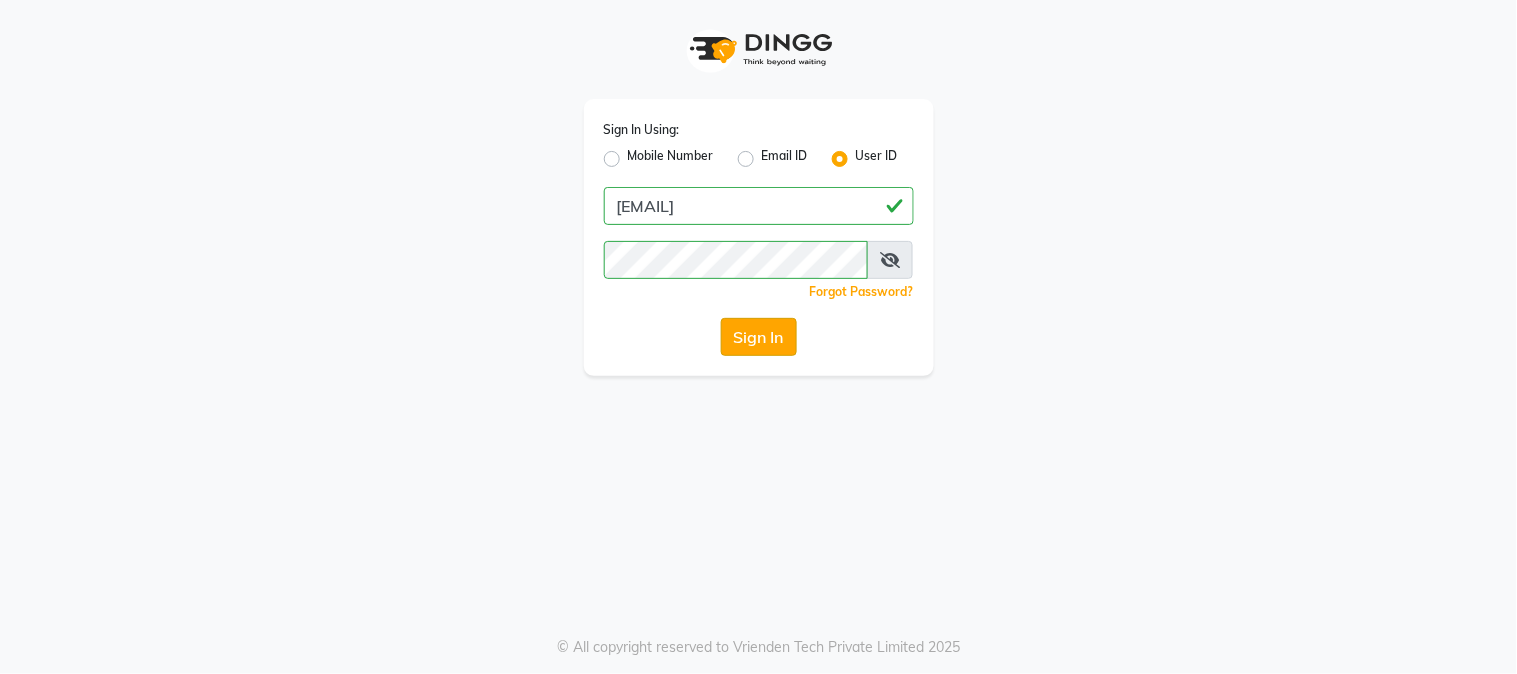 click on "Sign In" 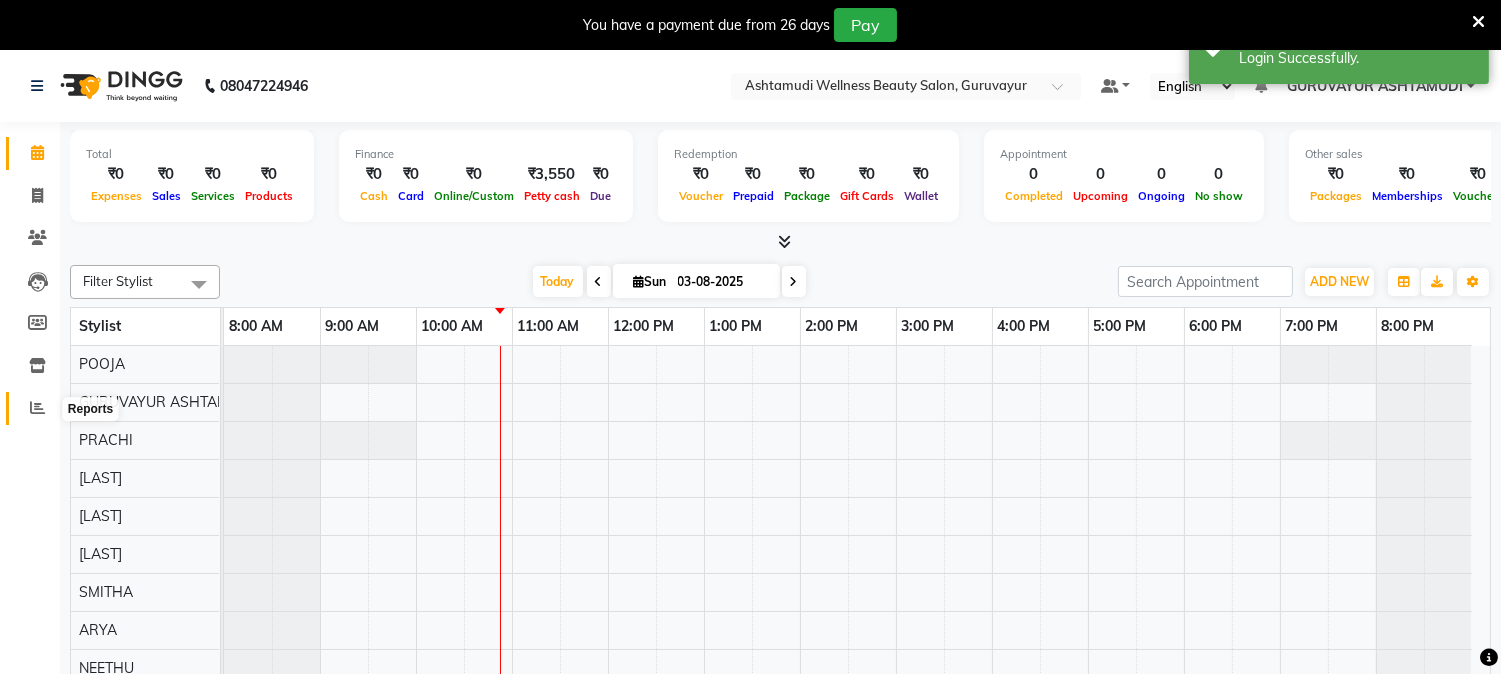 click 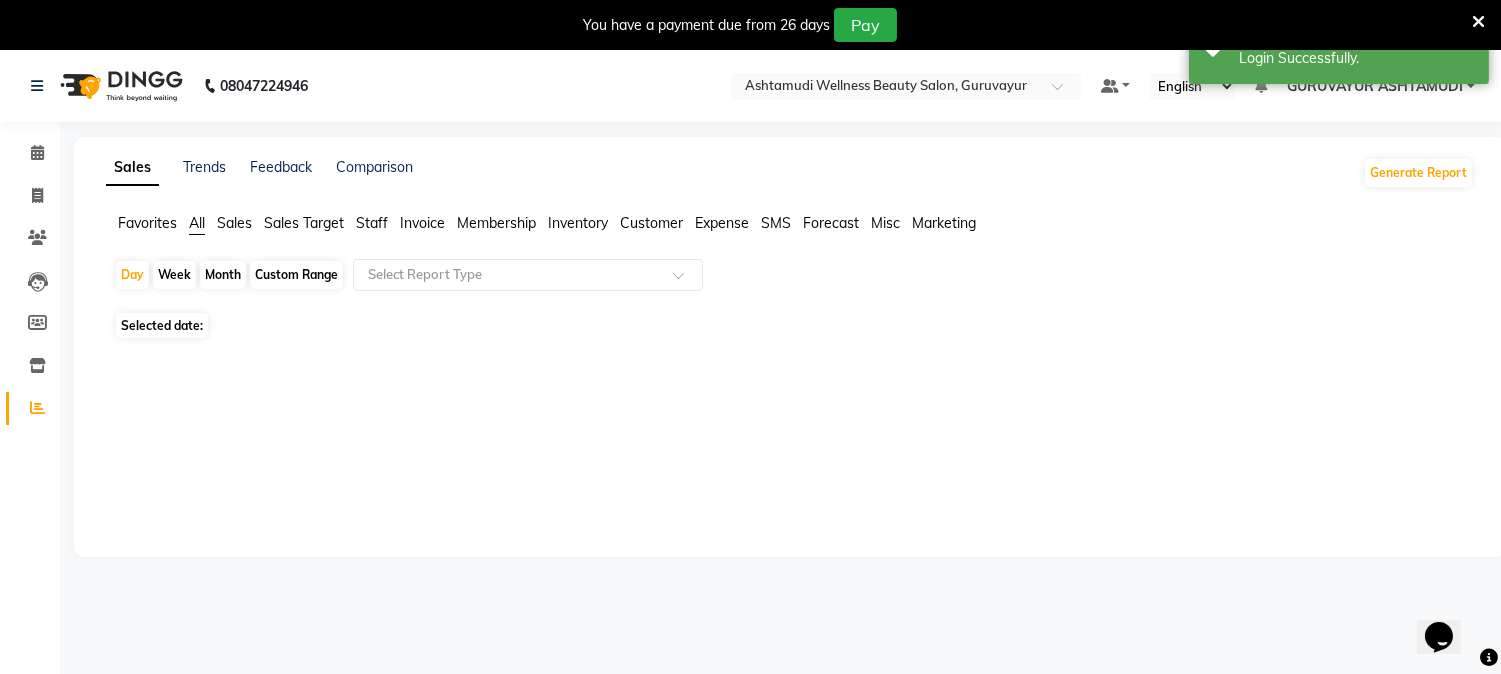 scroll, scrollTop: 0, scrollLeft: 0, axis: both 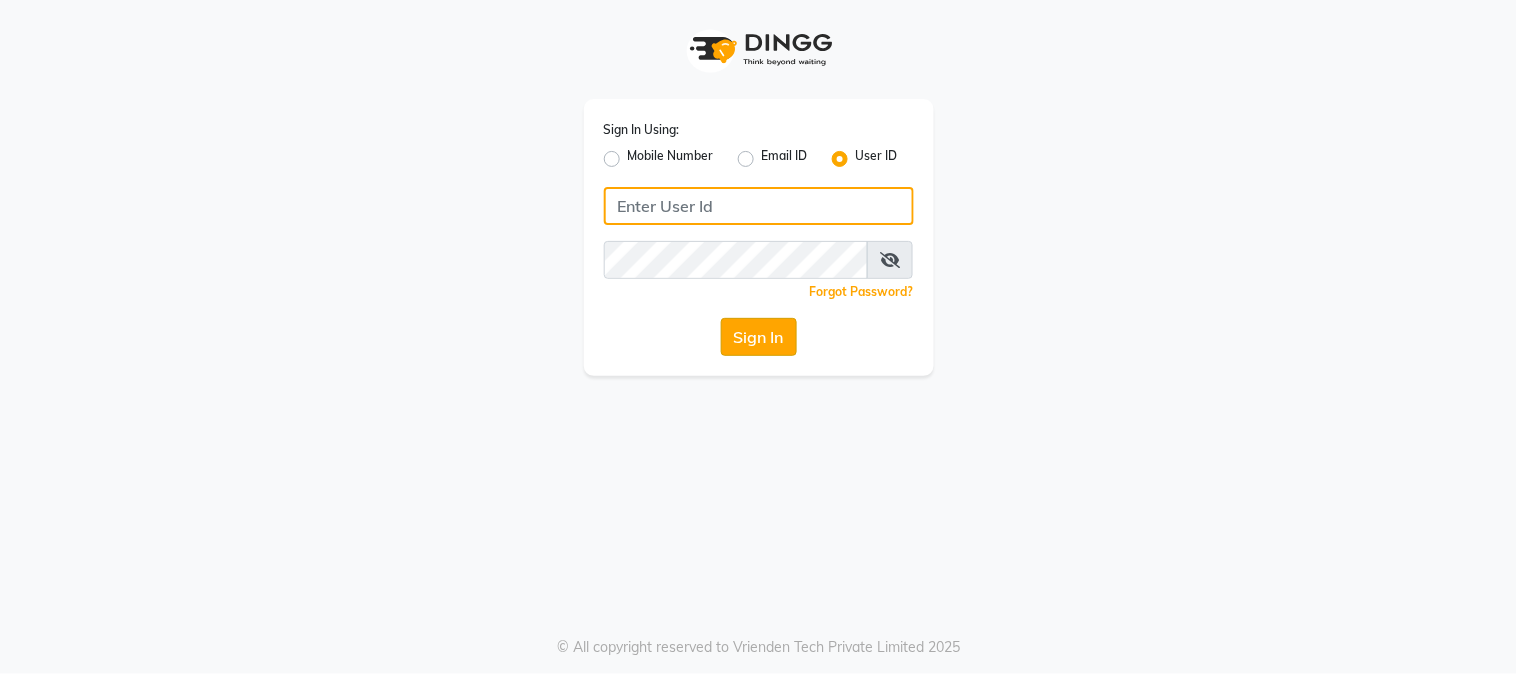 type on "[ID]" 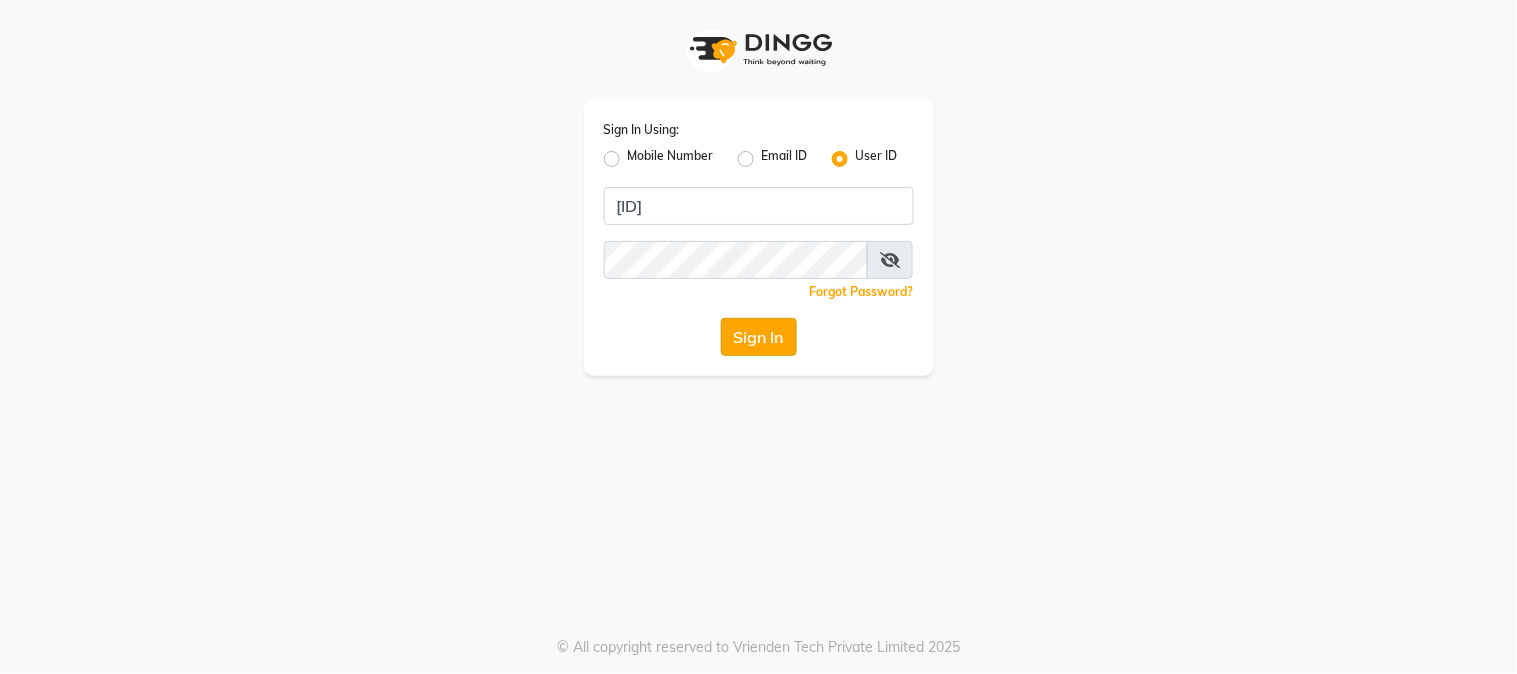 click on "Sign In" 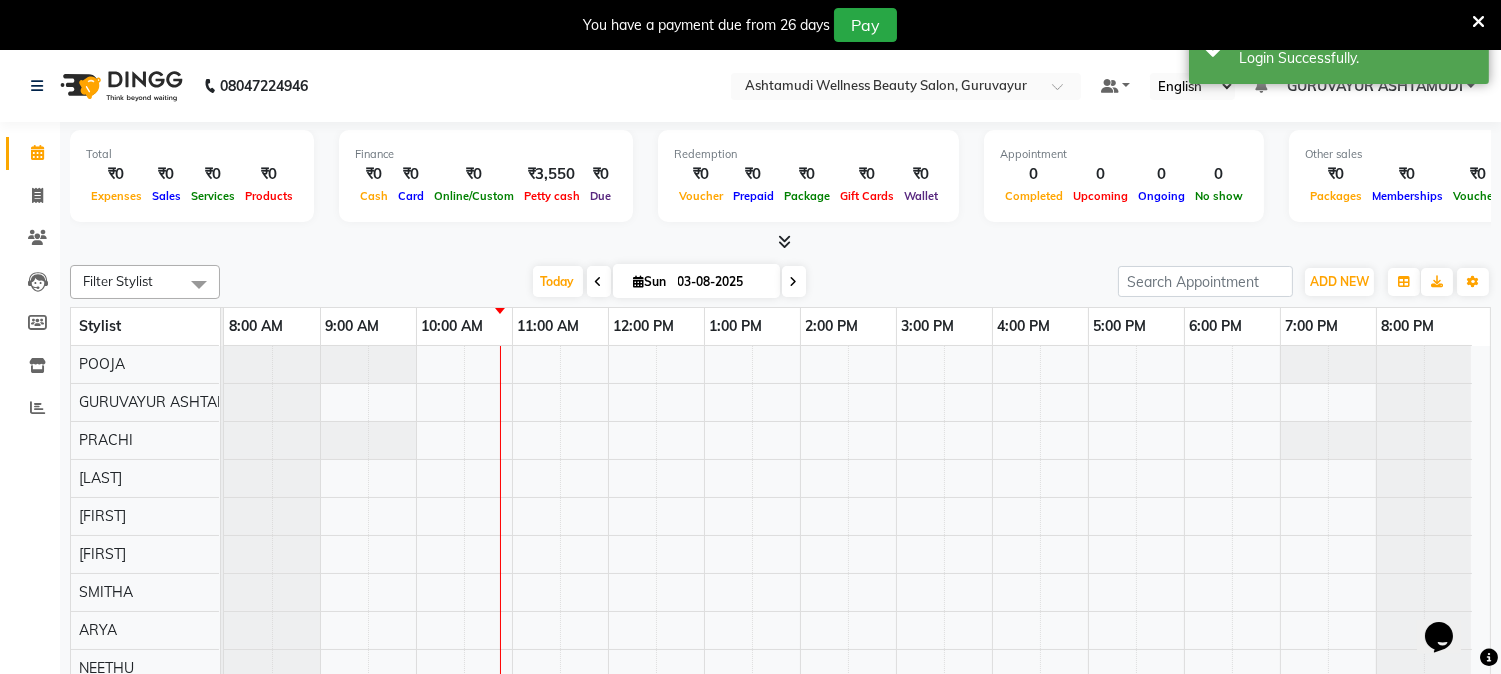 scroll, scrollTop: 0, scrollLeft: 0, axis: both 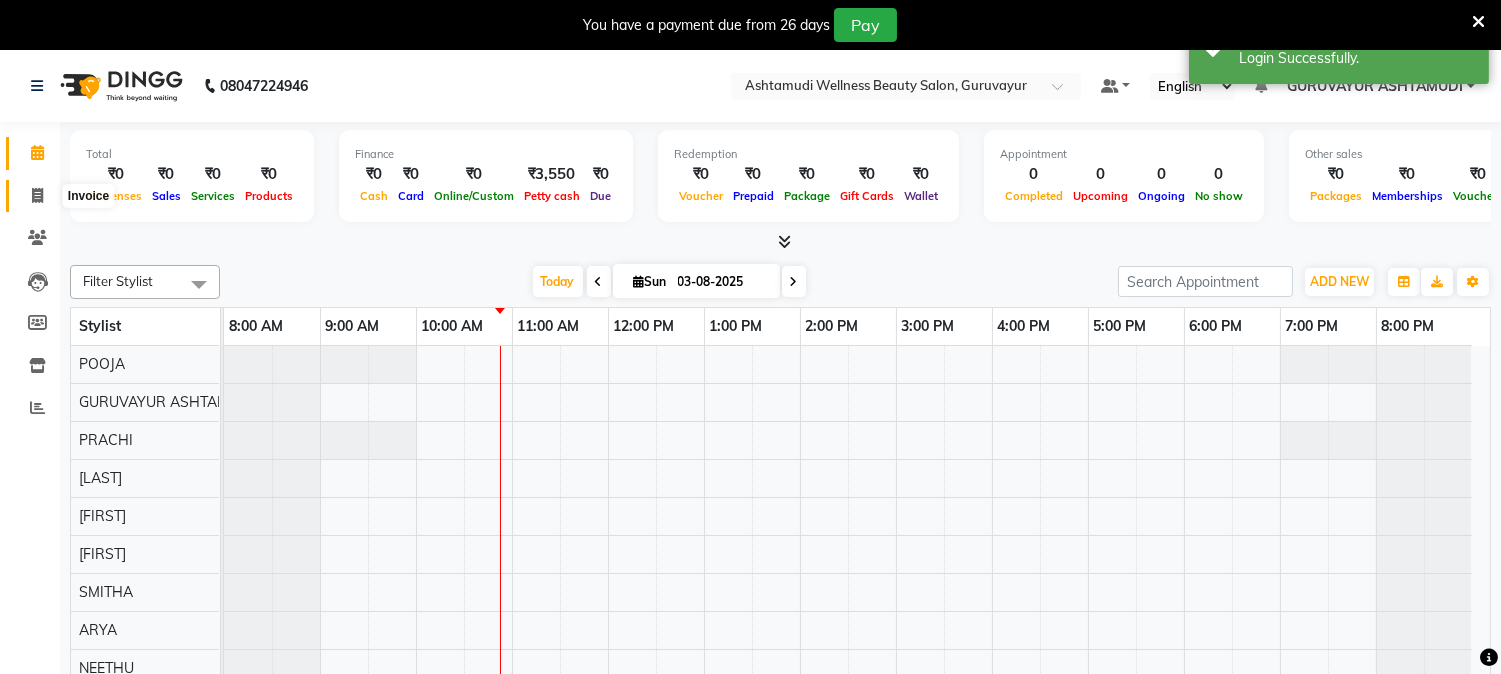click 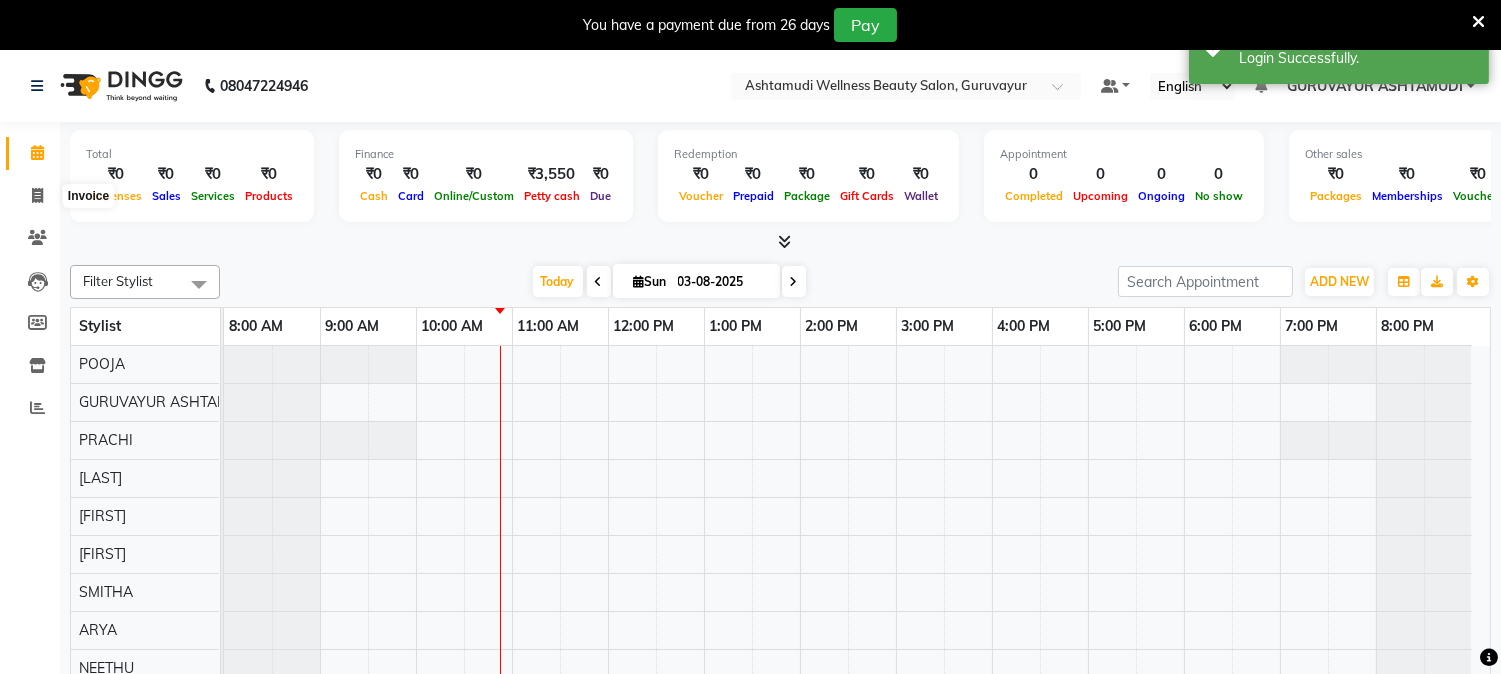 select on "service" 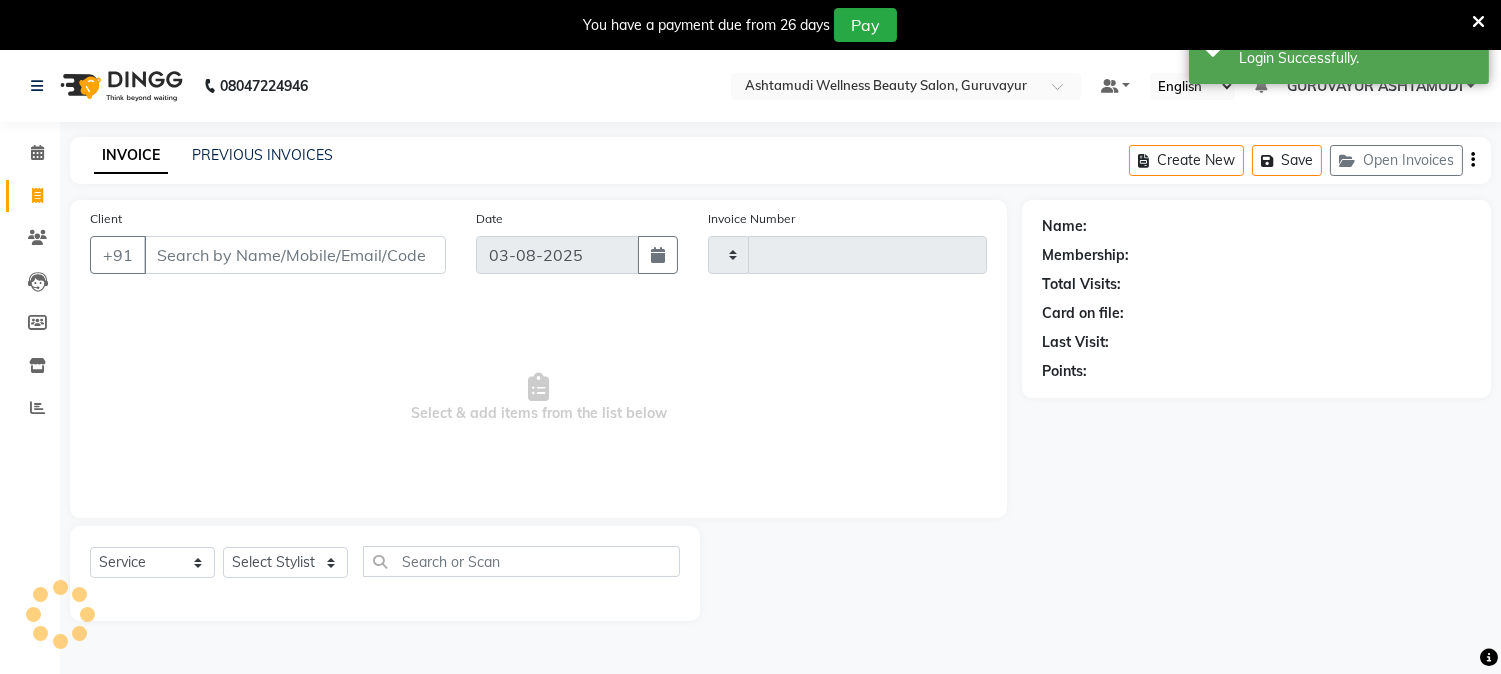 type on "1601" 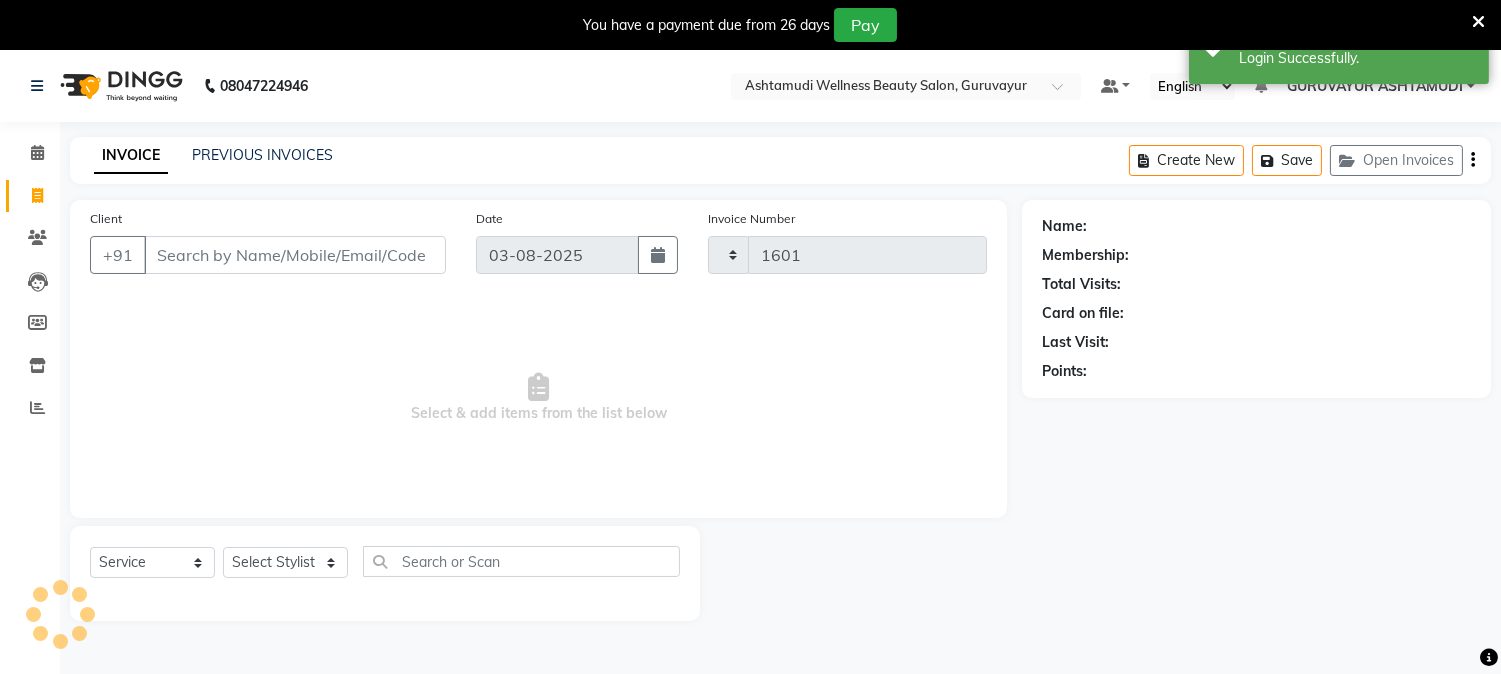 select on "4660" 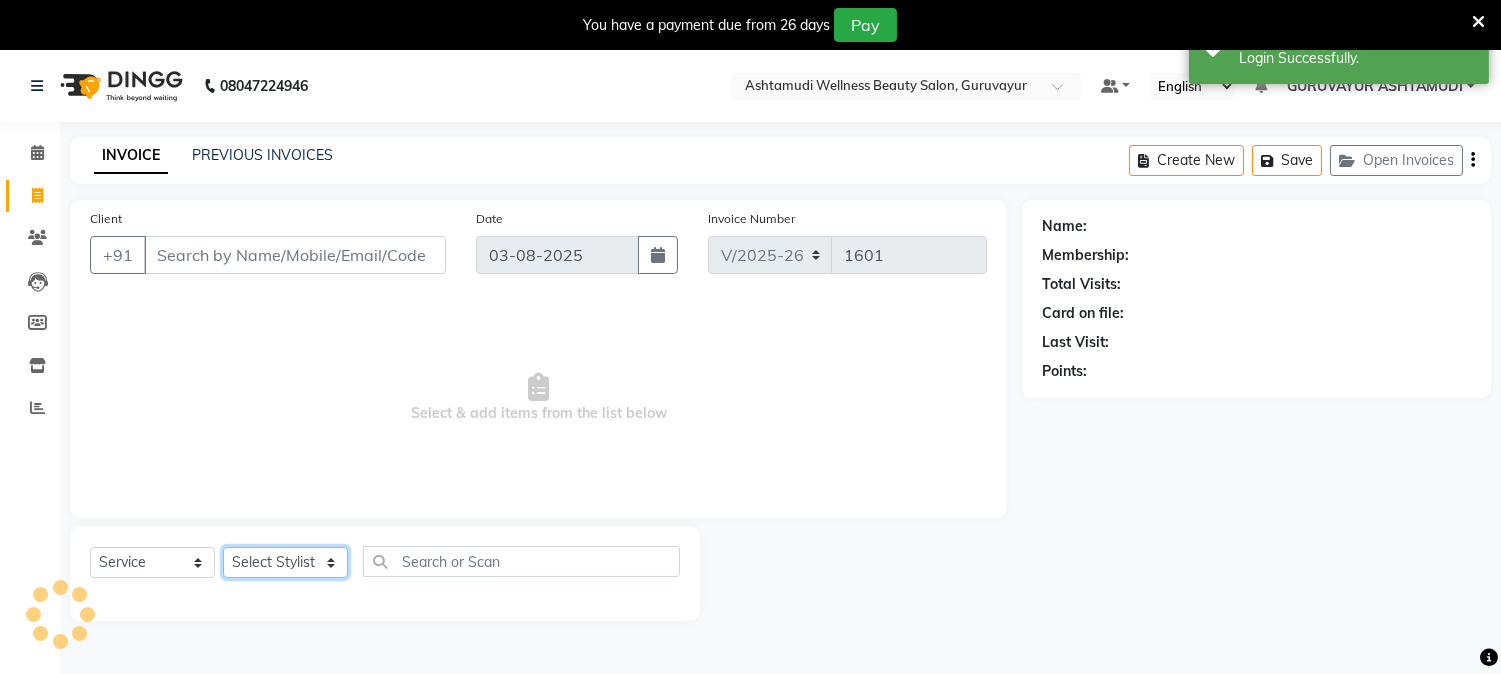 click on "Select Stylist [FIRST] [LAST] [FIRST] [CITY] [CITY] [FIRST] [FIRST] [FIRST] [FIRST] [FIRST] [FIRST] [FIRST] [LAST]" 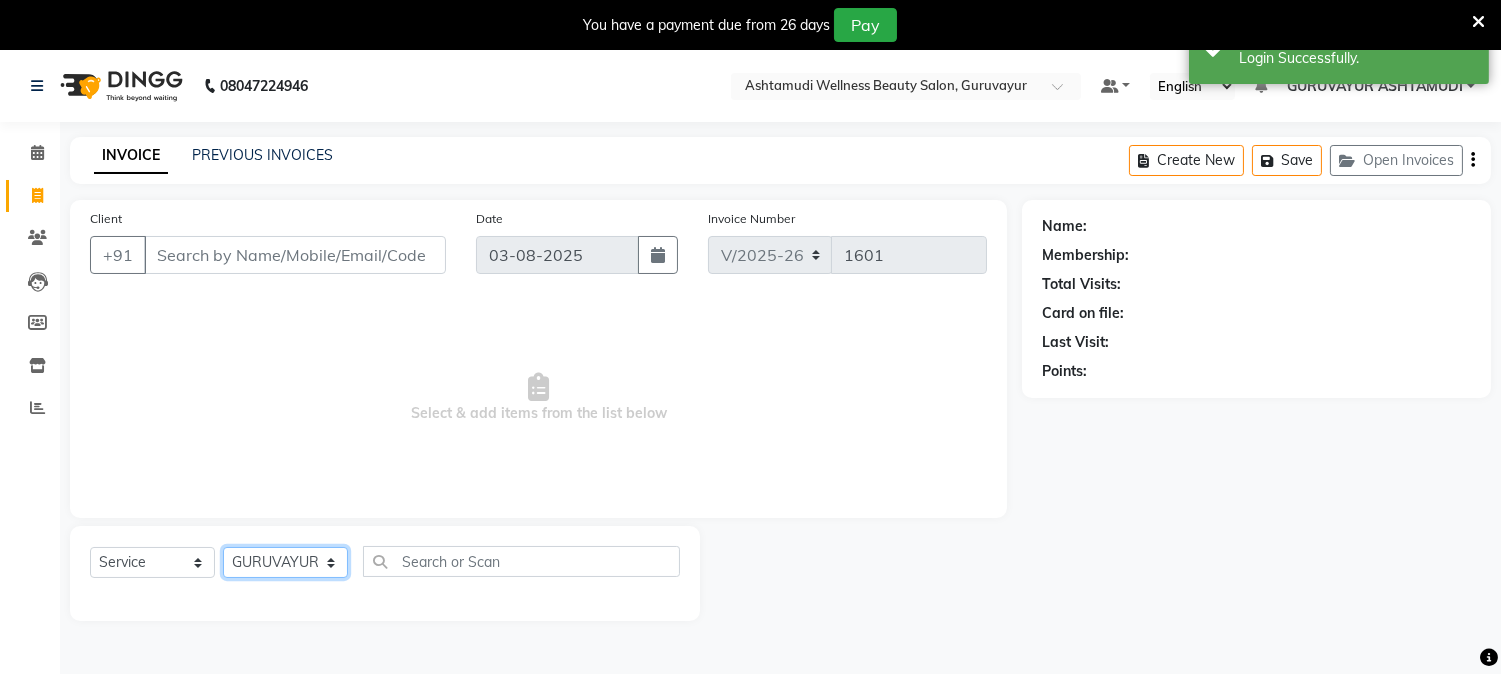 click on "Select Stylist [FIRST] [LAST] [FIRST] [CITY] [CITY] [FIRST] [FIRST] [FIRST] [FIRST] [FIRST] [FIRST] [FIRST] [LAST]" 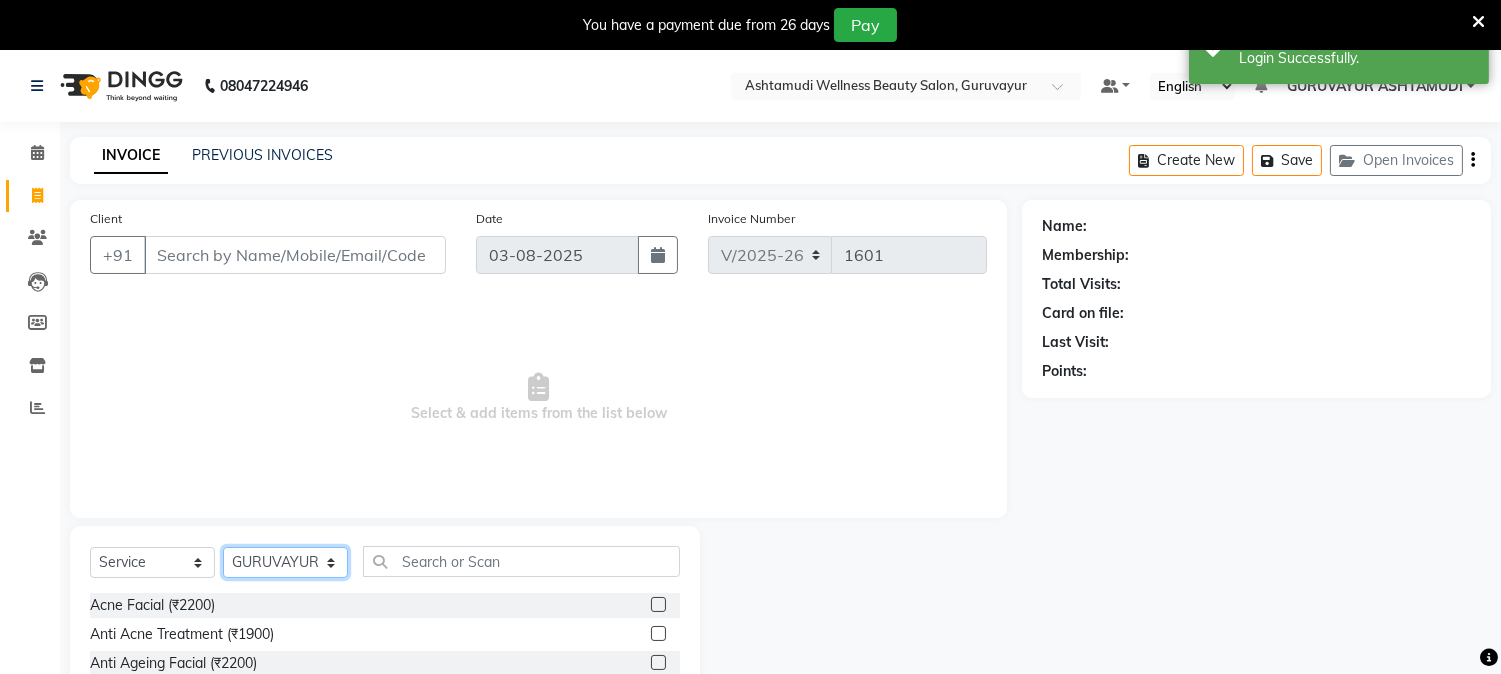 click on "Select Stylist [FIRST] [LAST] [FIRST] [CITY] [CITY] [FIRST] [FIRST] [FIRST] [FIRST] [FIRST] [FIRST] [FIRST] [LAST]" 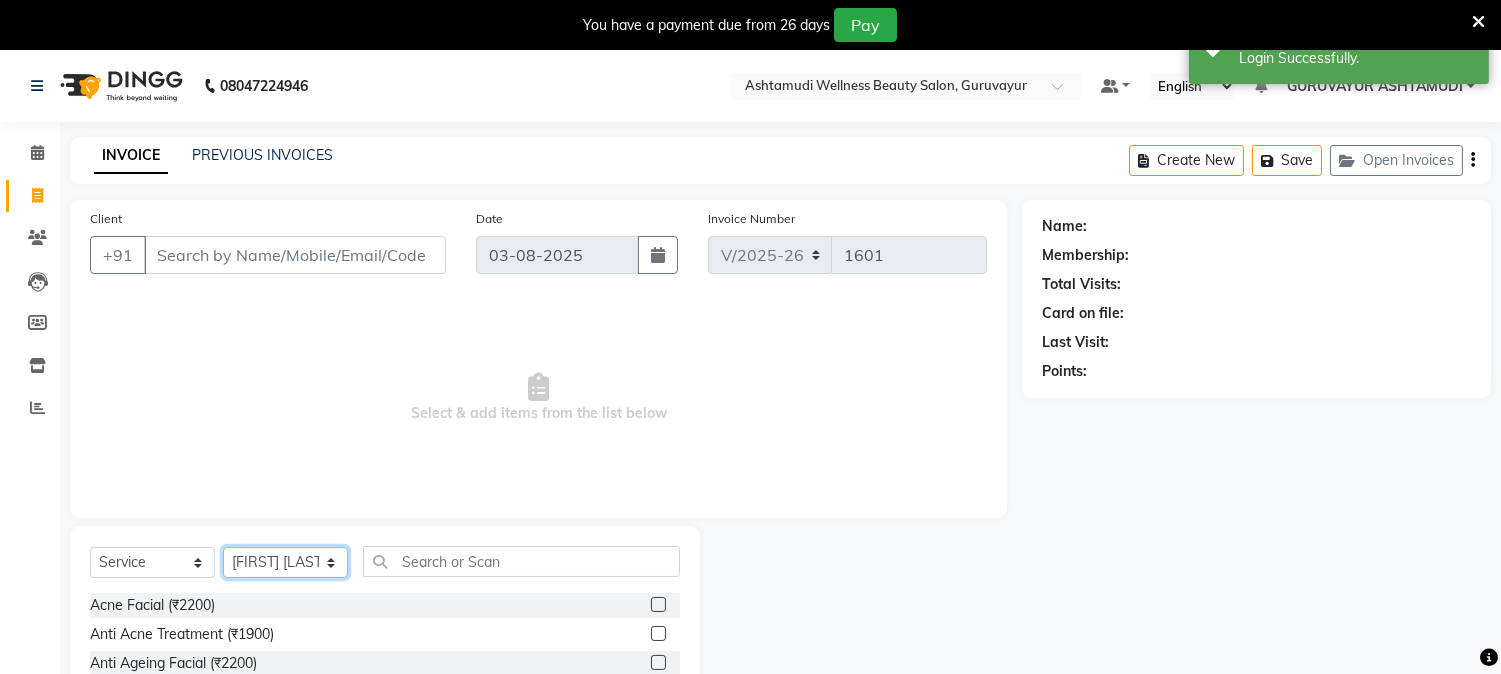 click on "Select Stylist [FIRST] [LAST] [FIRST] [CITY] [CITY] [FIRST] [FIRST] [FIRST] [FIRST] [FIRST] [FIRST] [FIRST] [LAST]" 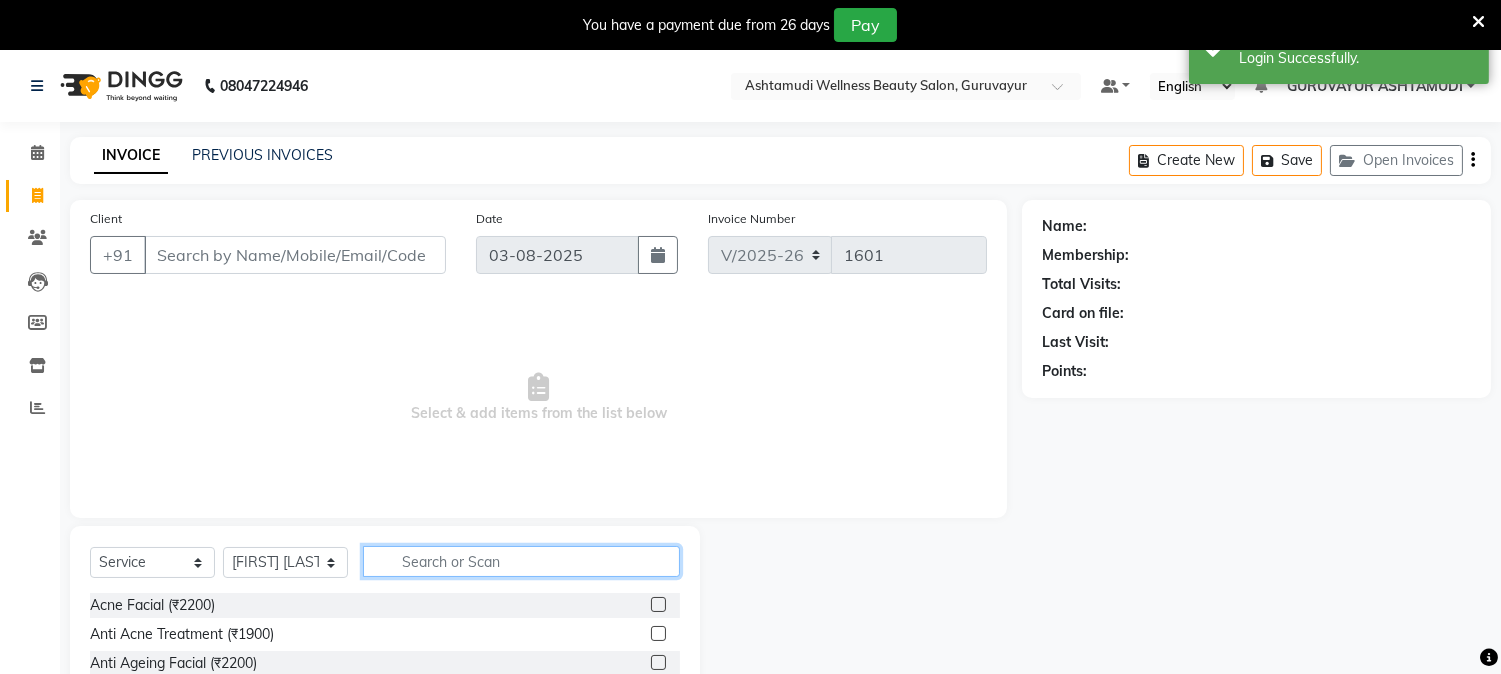 click 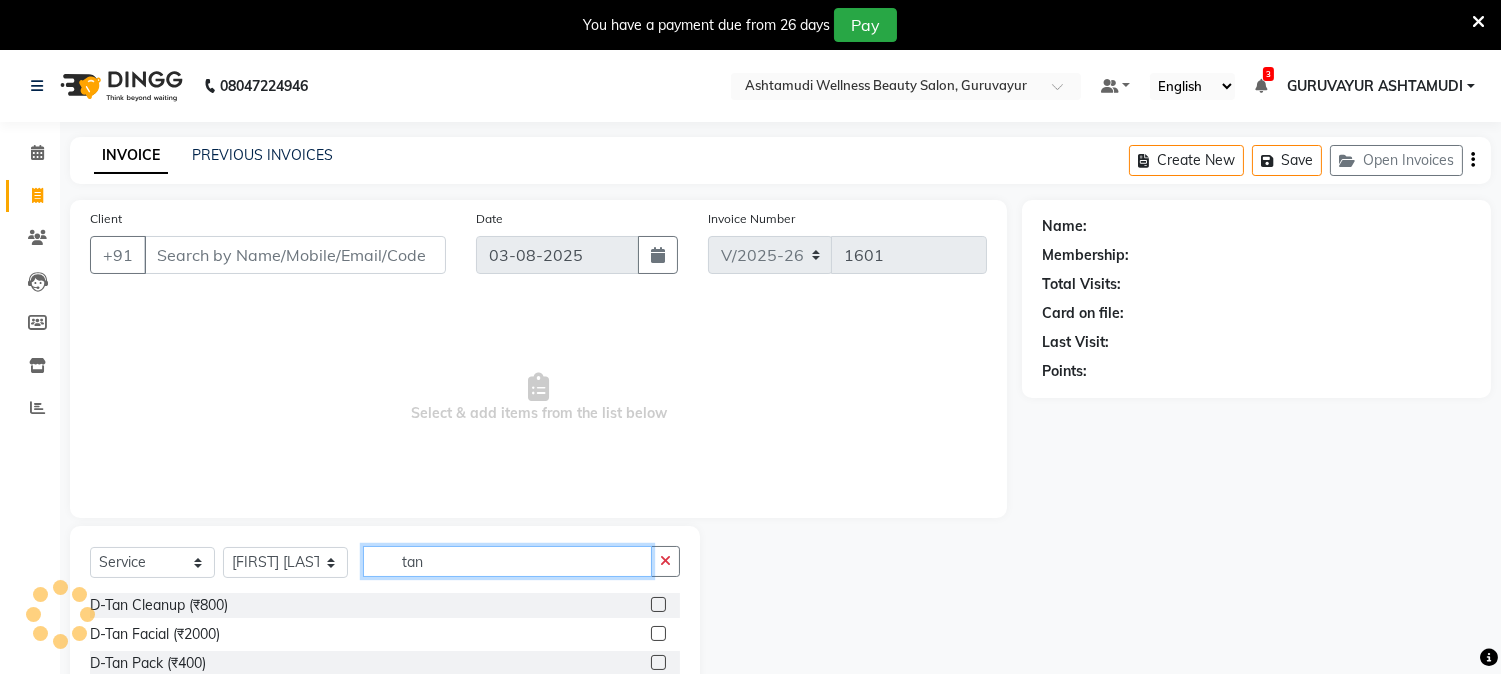type on "tan" 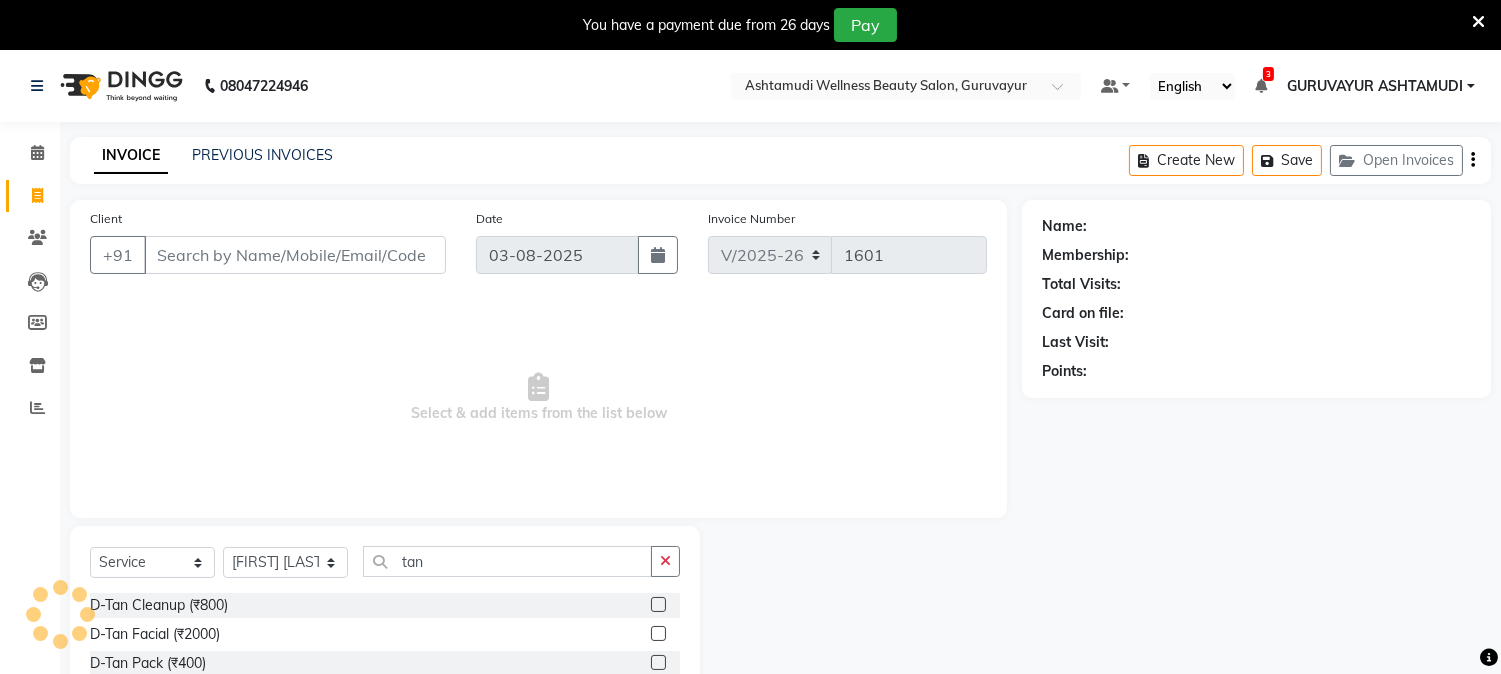 click 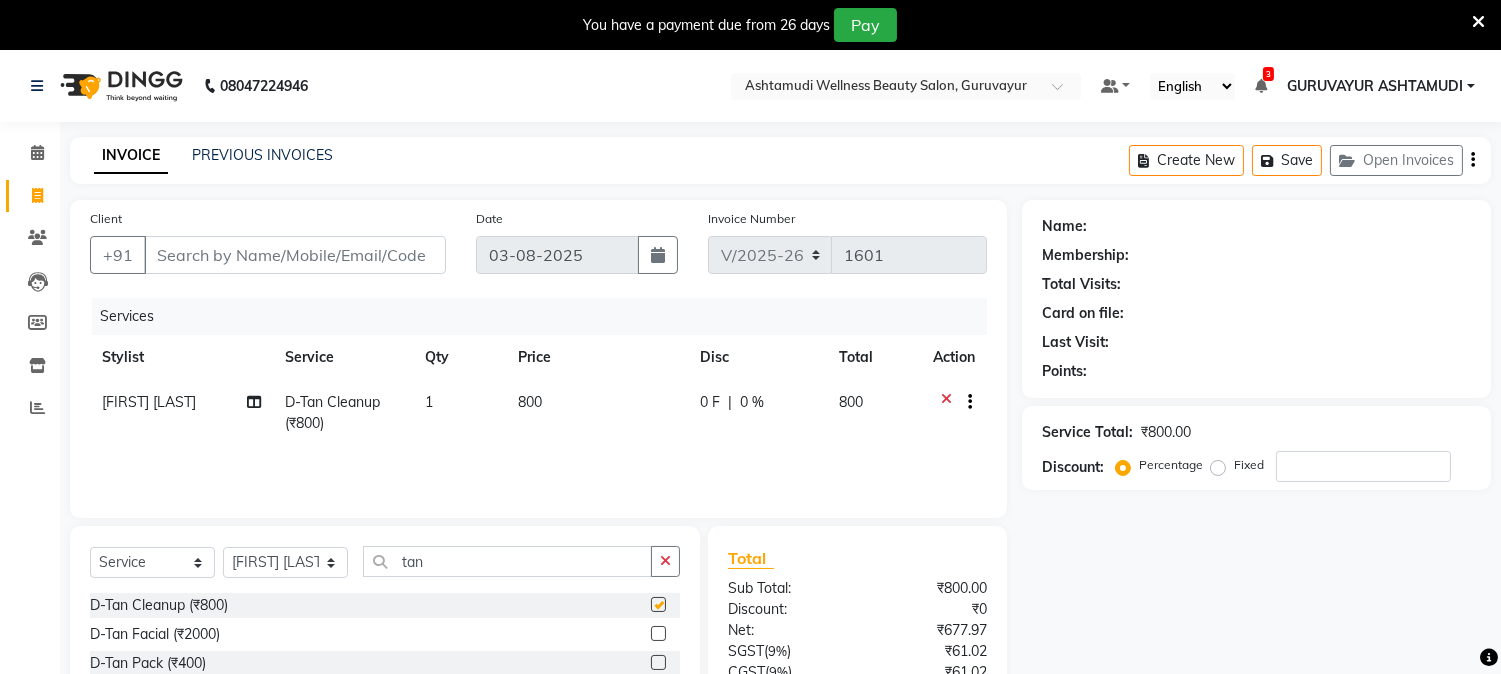 checkbox on "false" 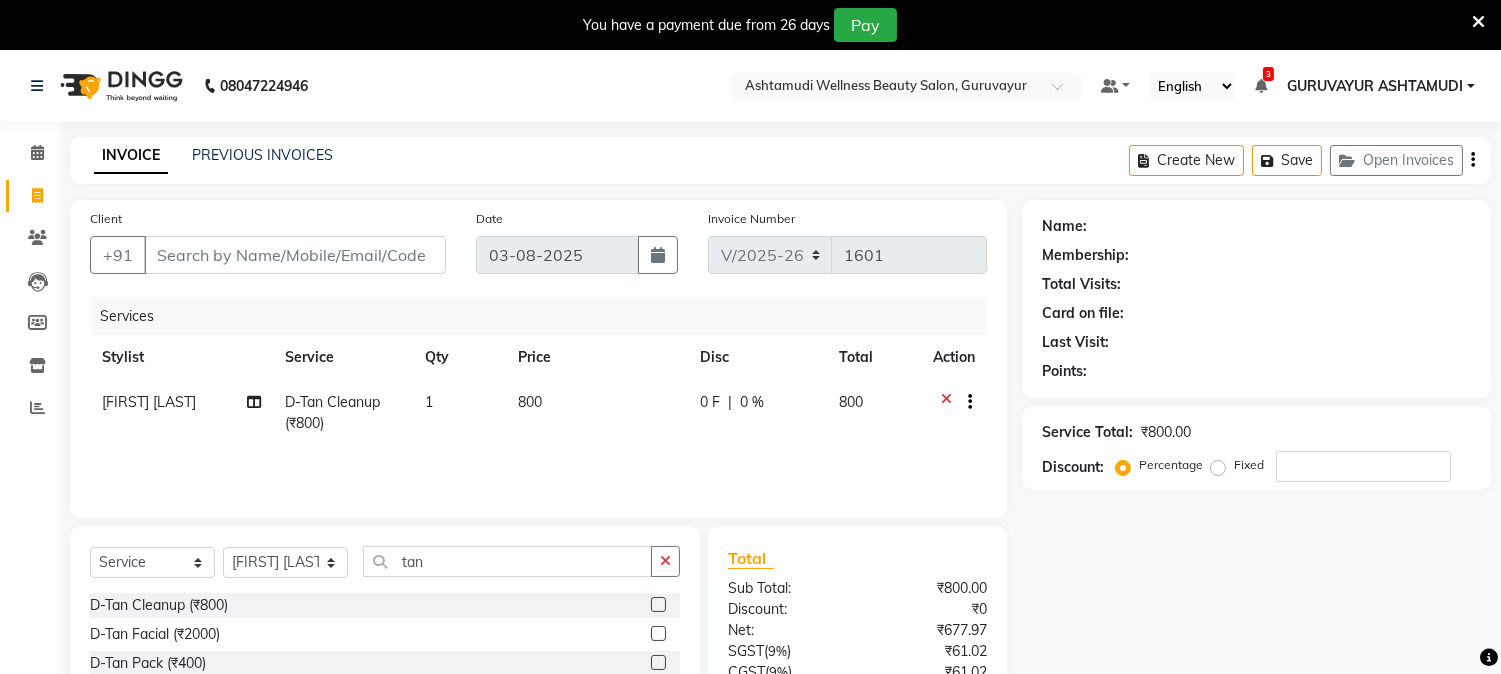 click on "0 %" 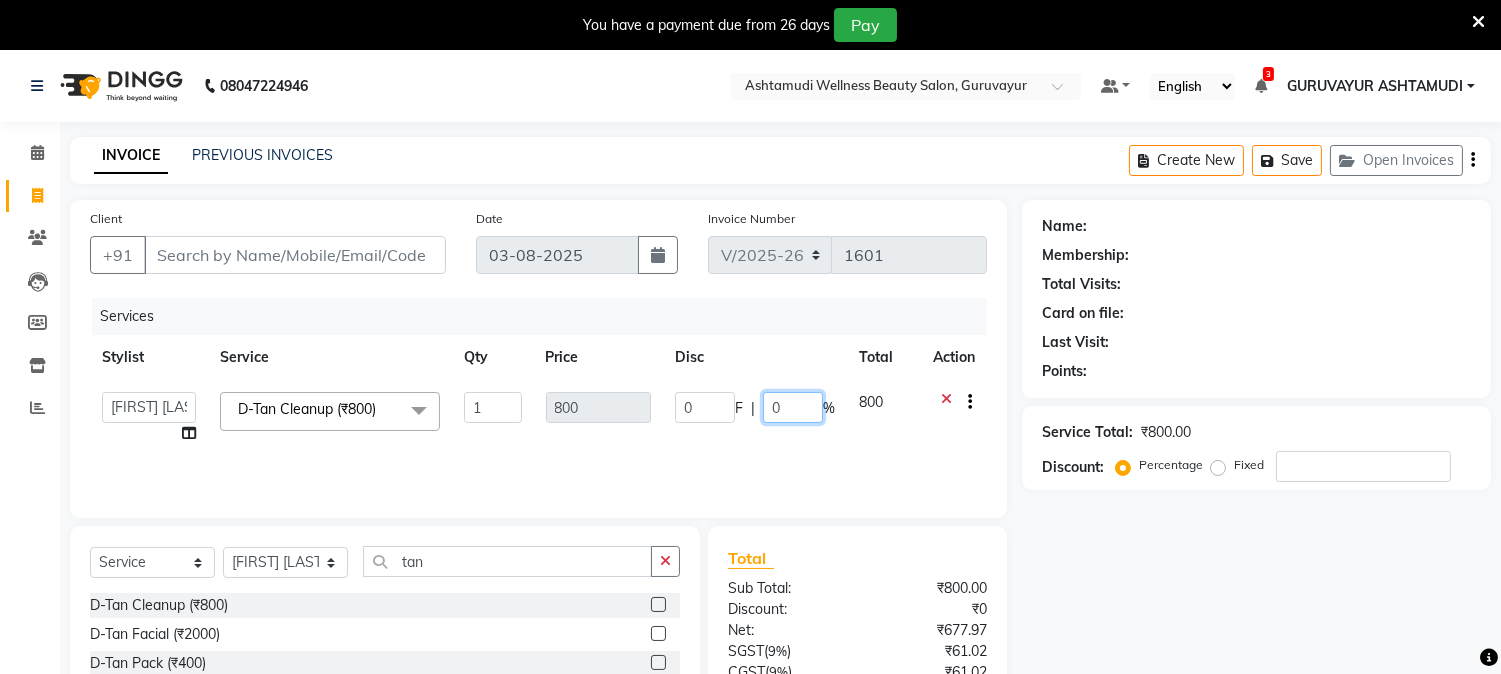 click on "0" 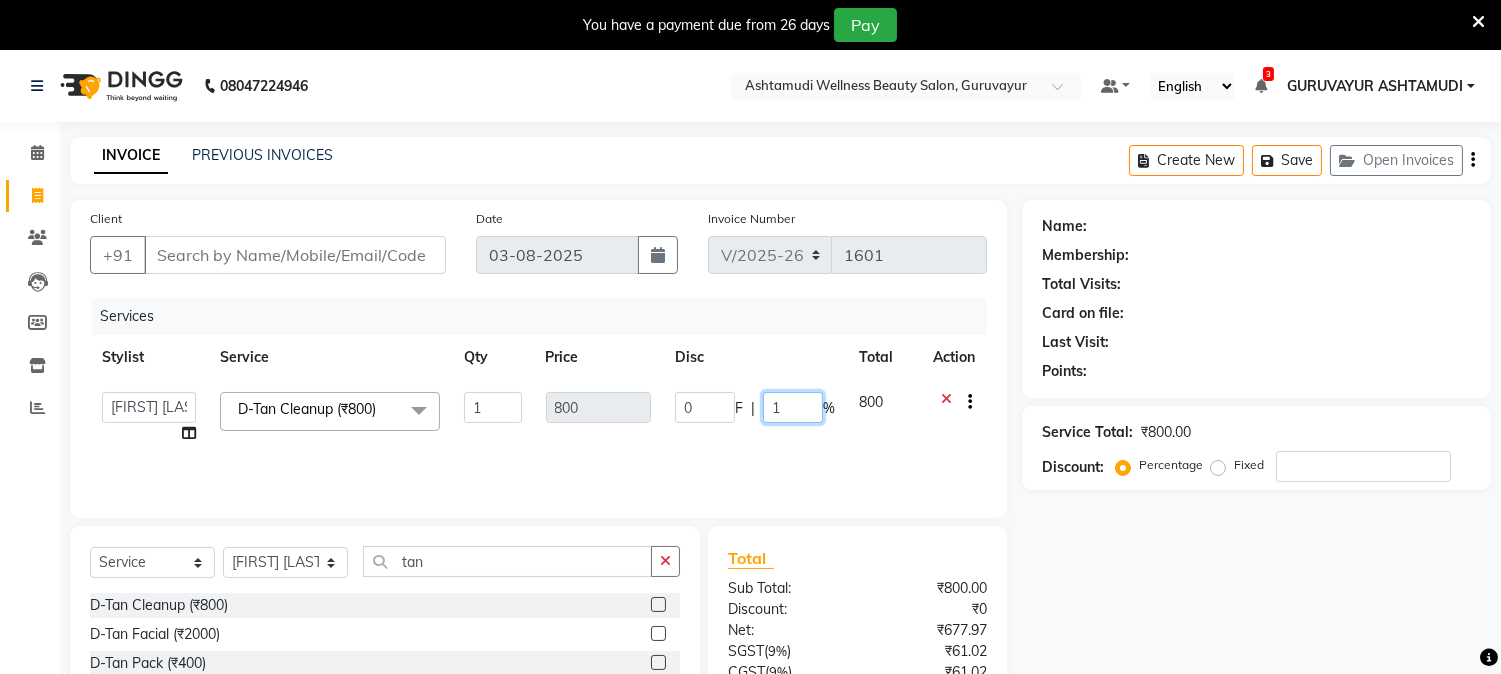 type on "15" 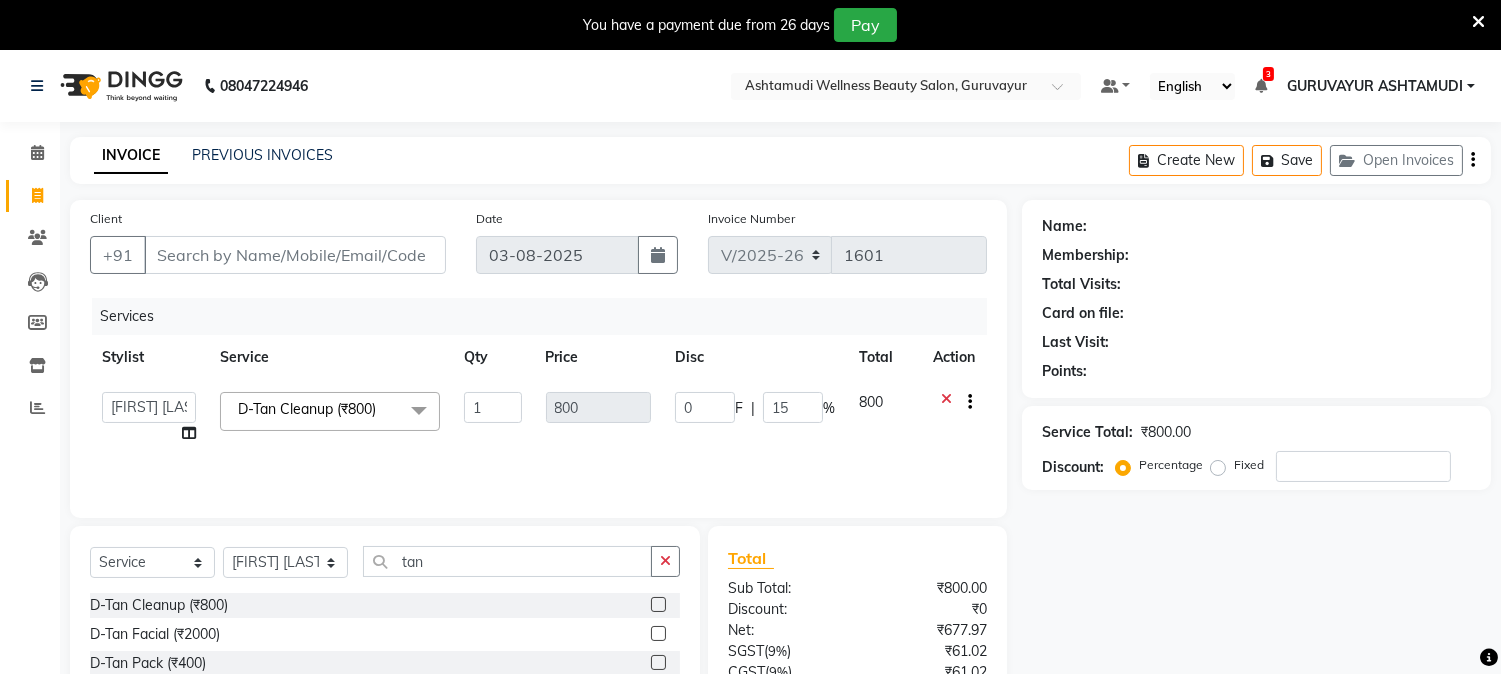 click on "Card on file:" 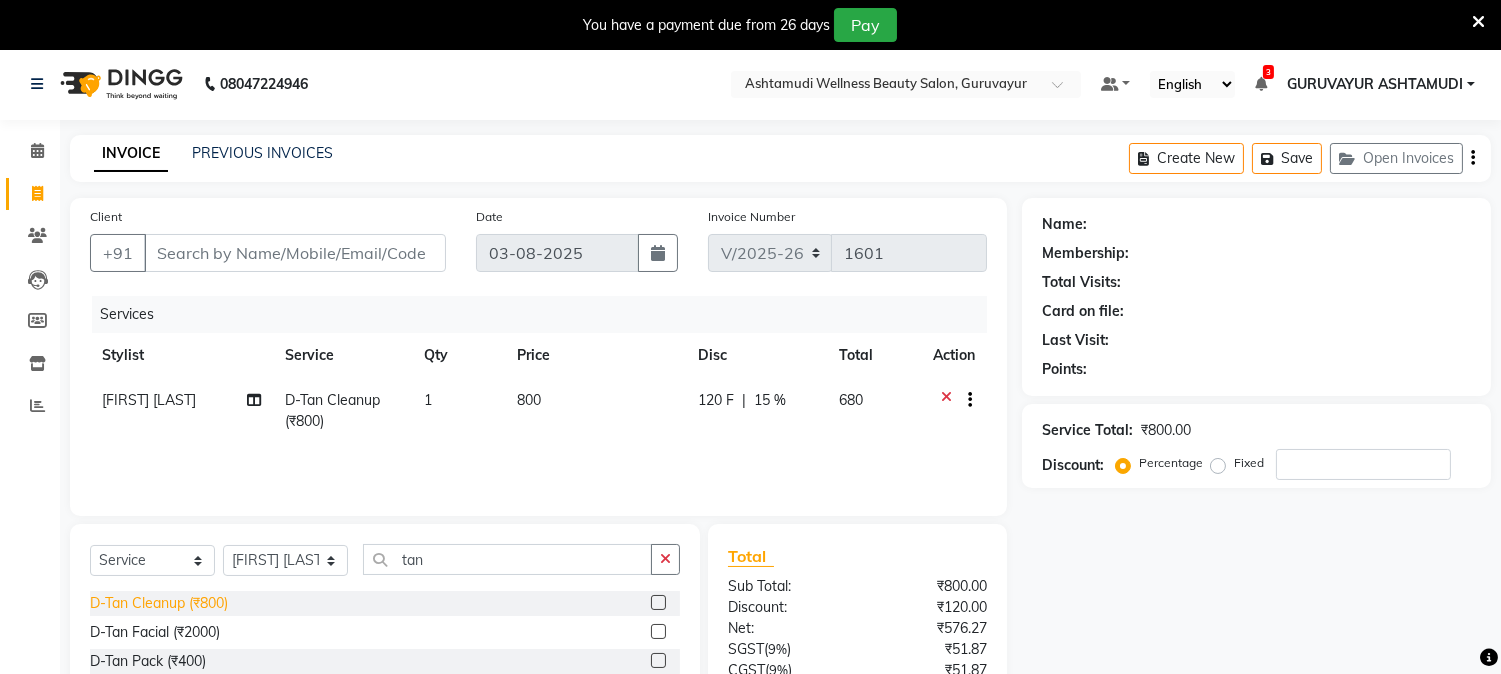 scroll, scrollTop: 0, scrollLeft: 0, axis: both 